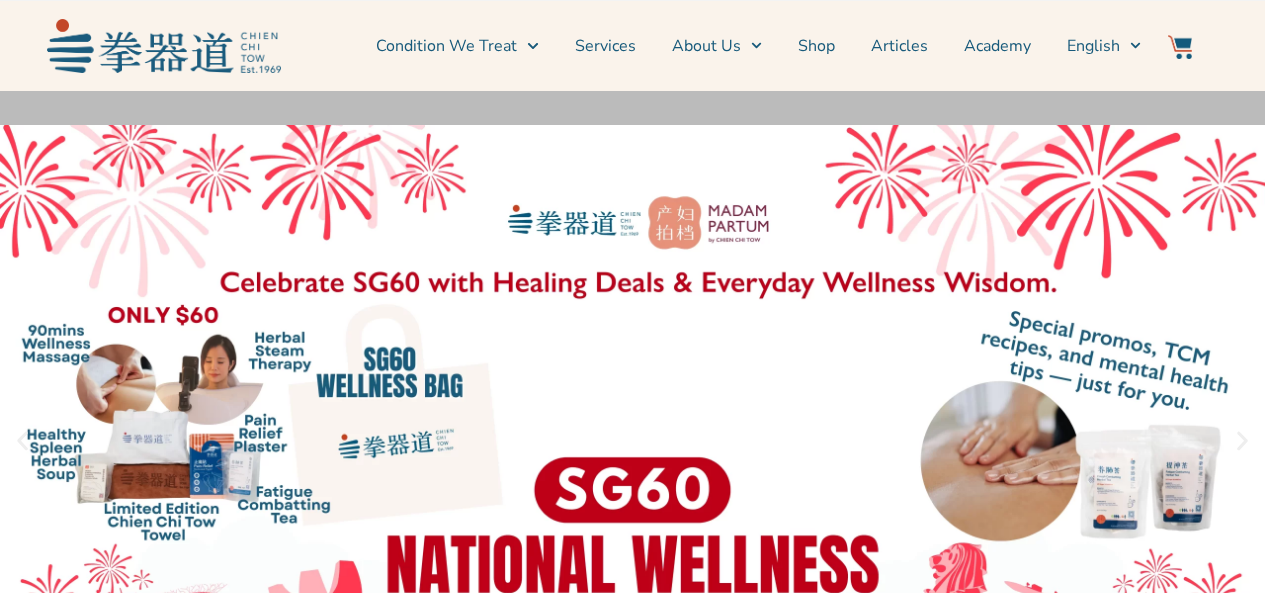scroll, scrollTop: 0, scrollLeft: 0, axis: both 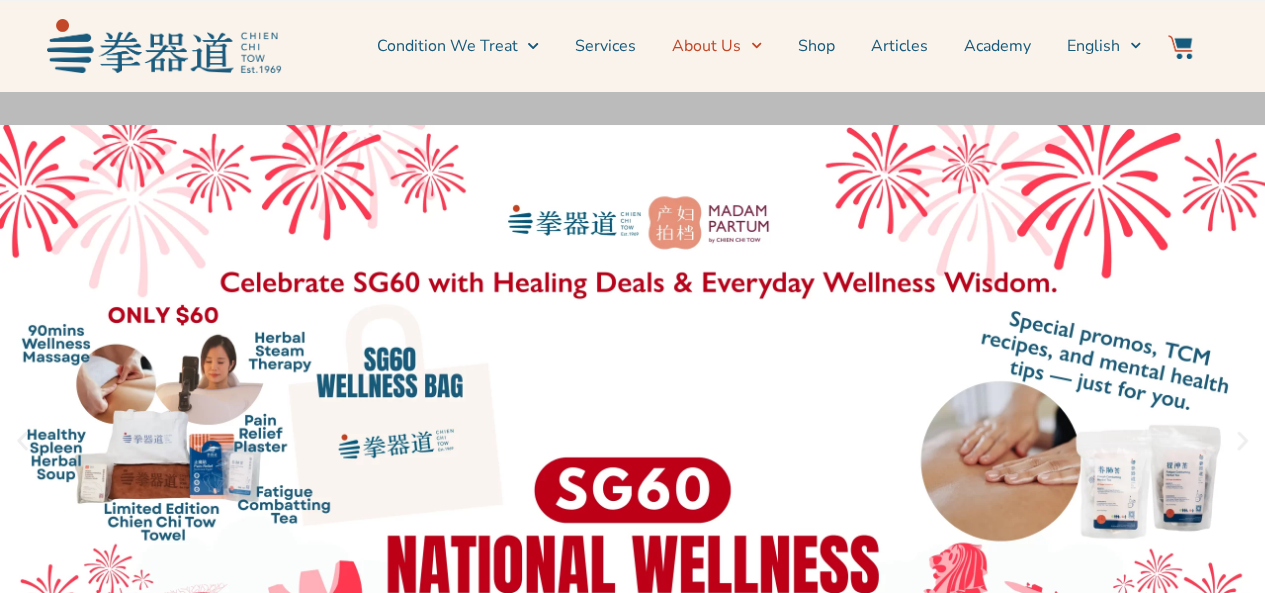 click on "About Us" 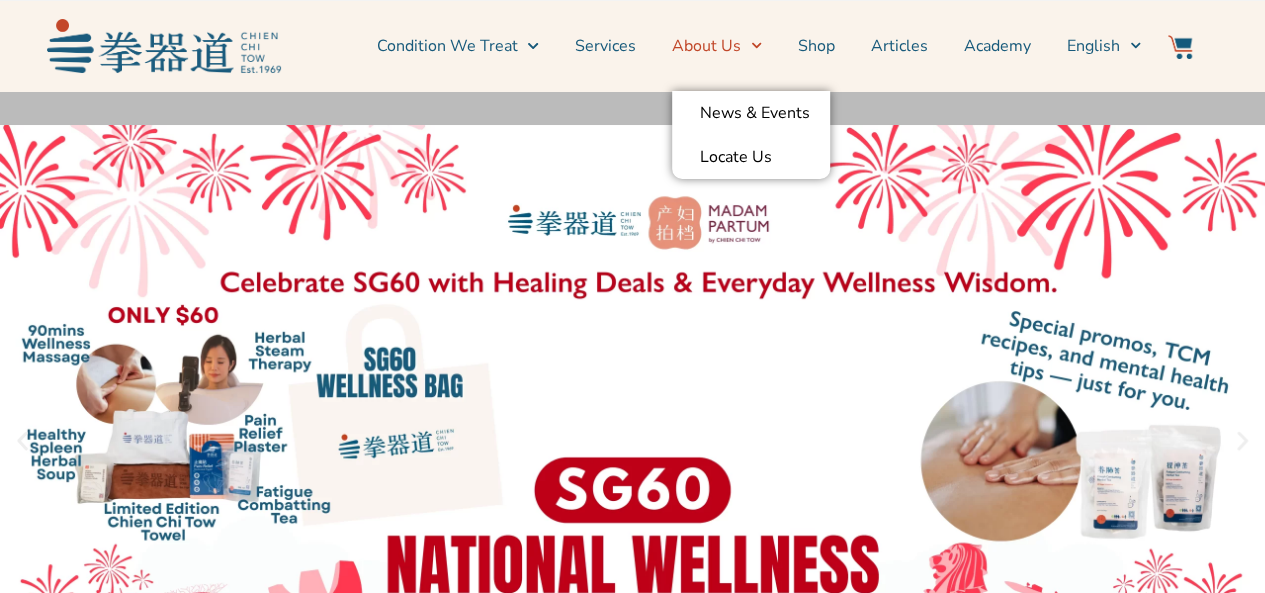 click on "About Us" 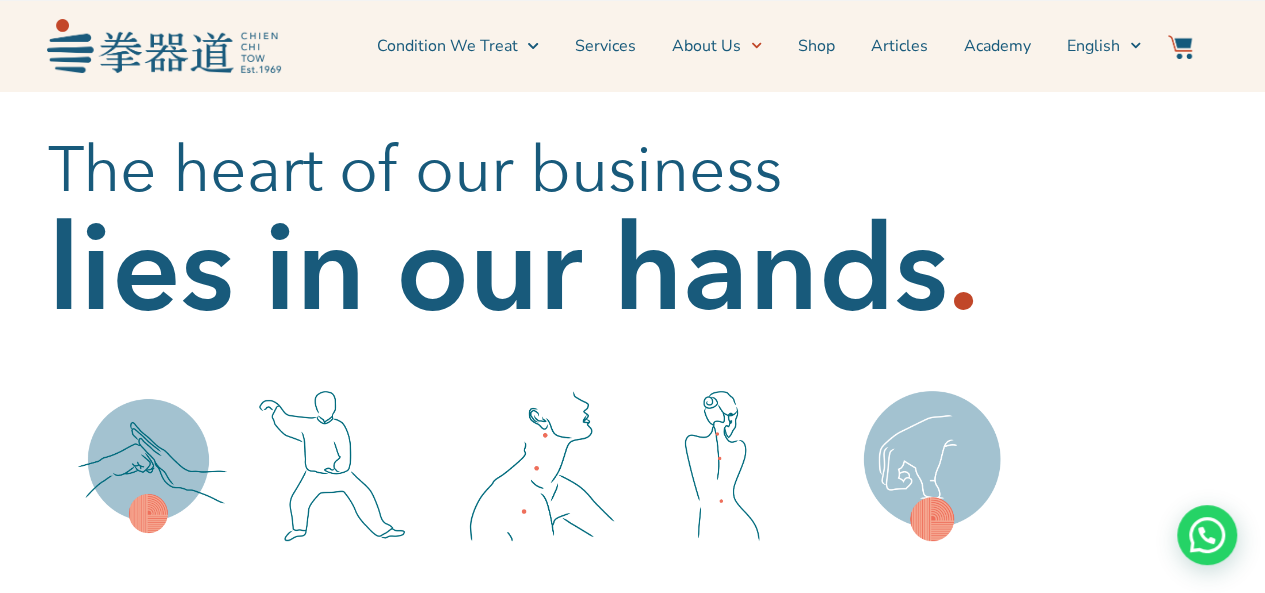 scroll, scrollTop: 0, scrollLeft: 0, axis: both 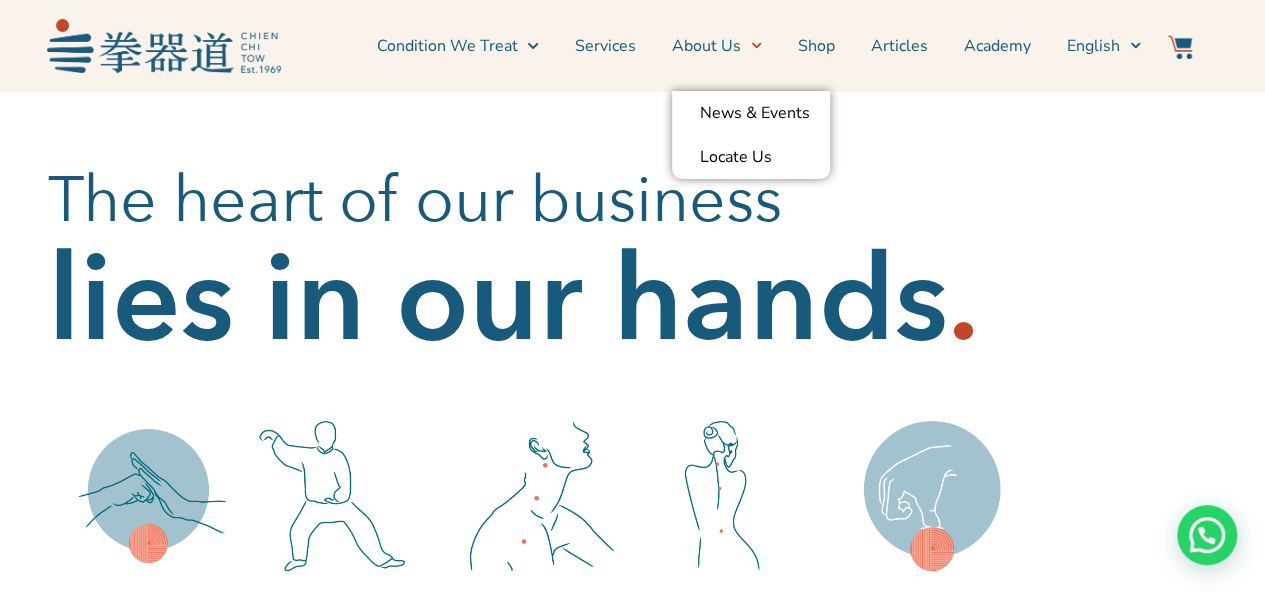 click on "About Us" 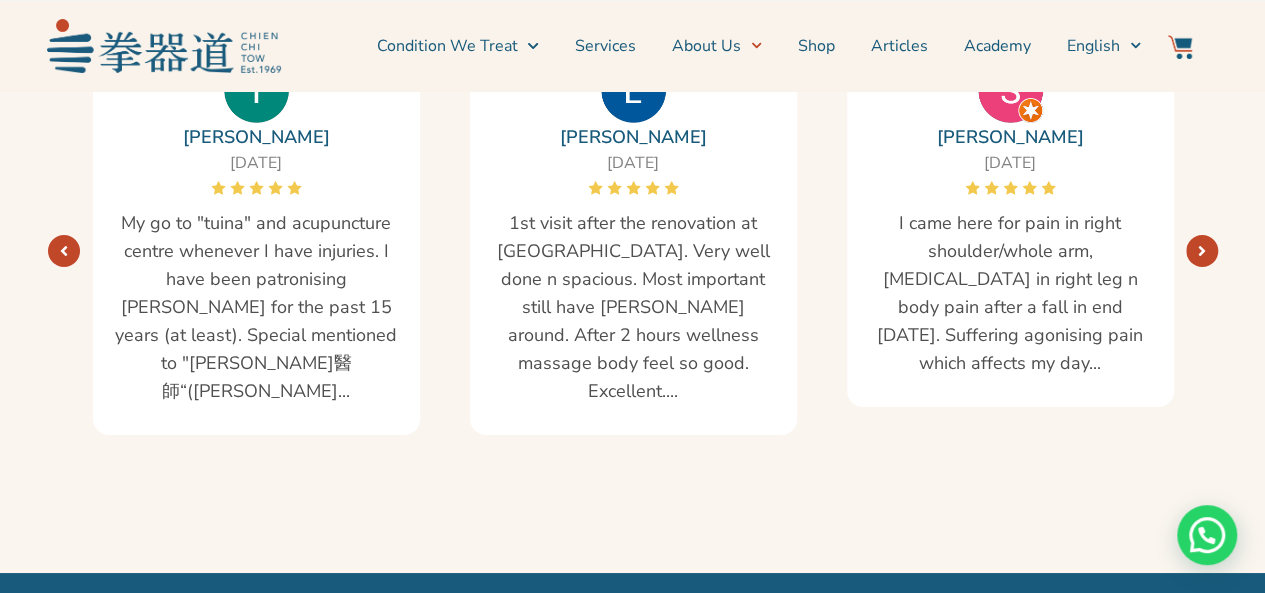 scroll, scrollTop: 3800, scrollLeft: 0, axis: vertical 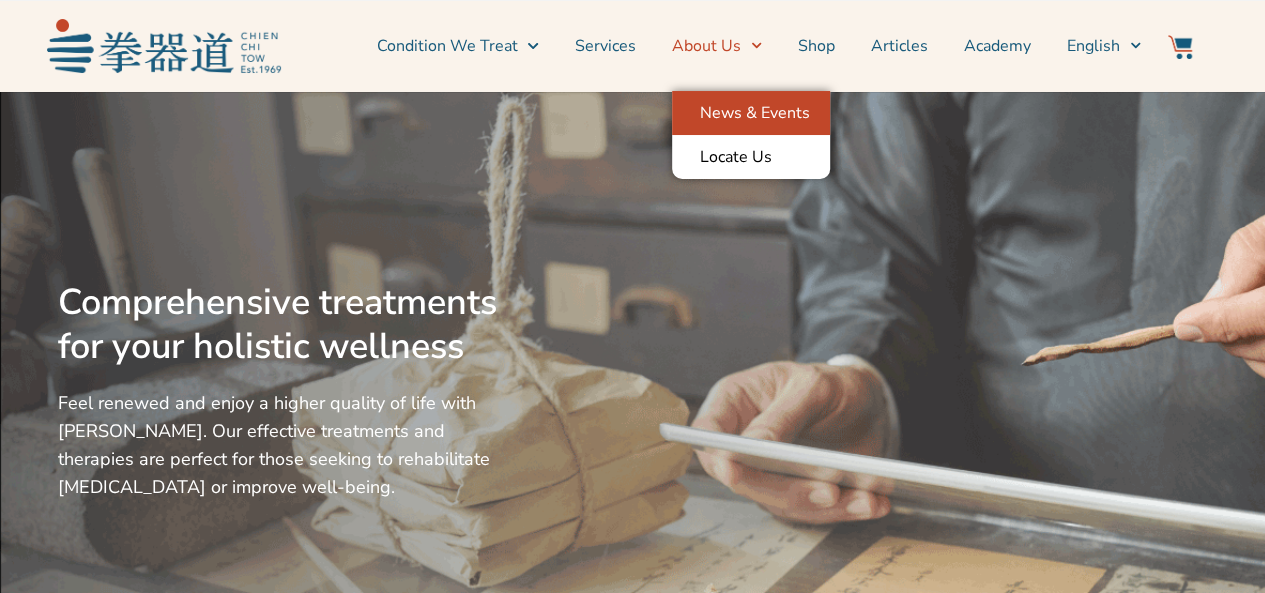 click on "News & Events" 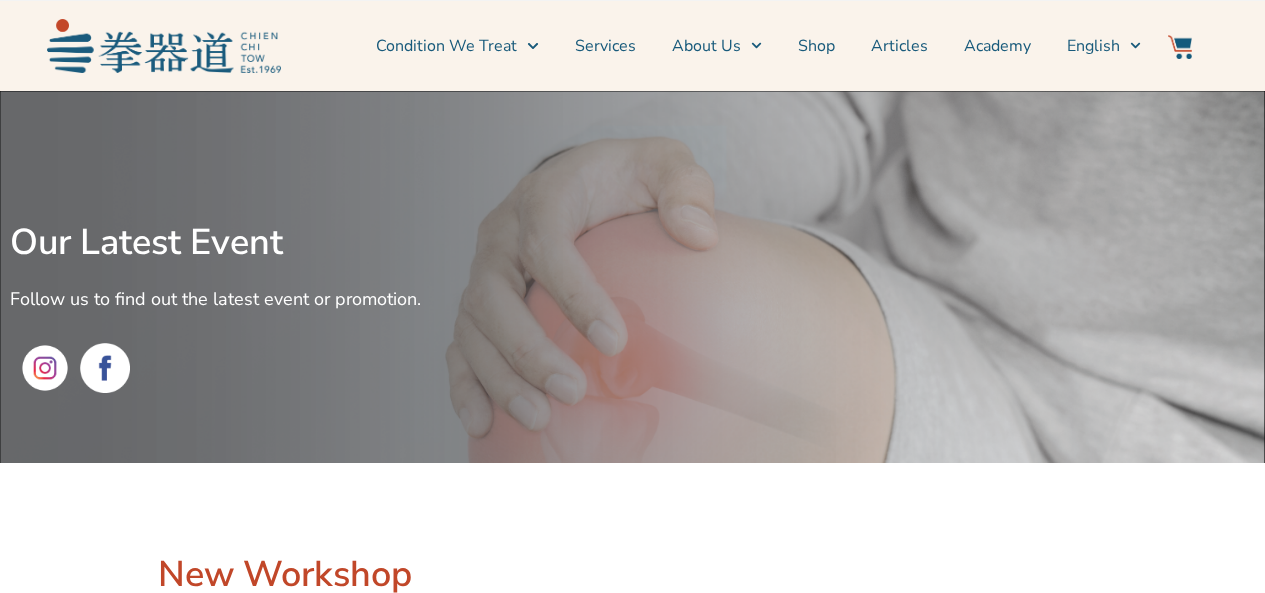 scroll, scrollTop: 0, scrollLeft: 0, axis: both 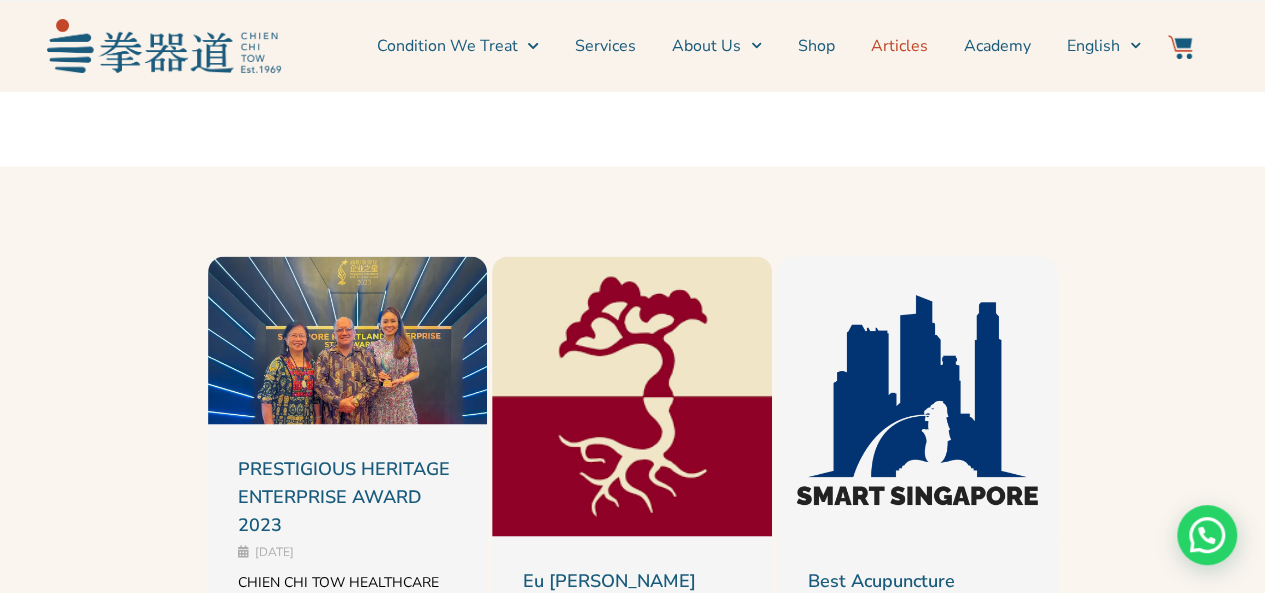 click on "Articles" 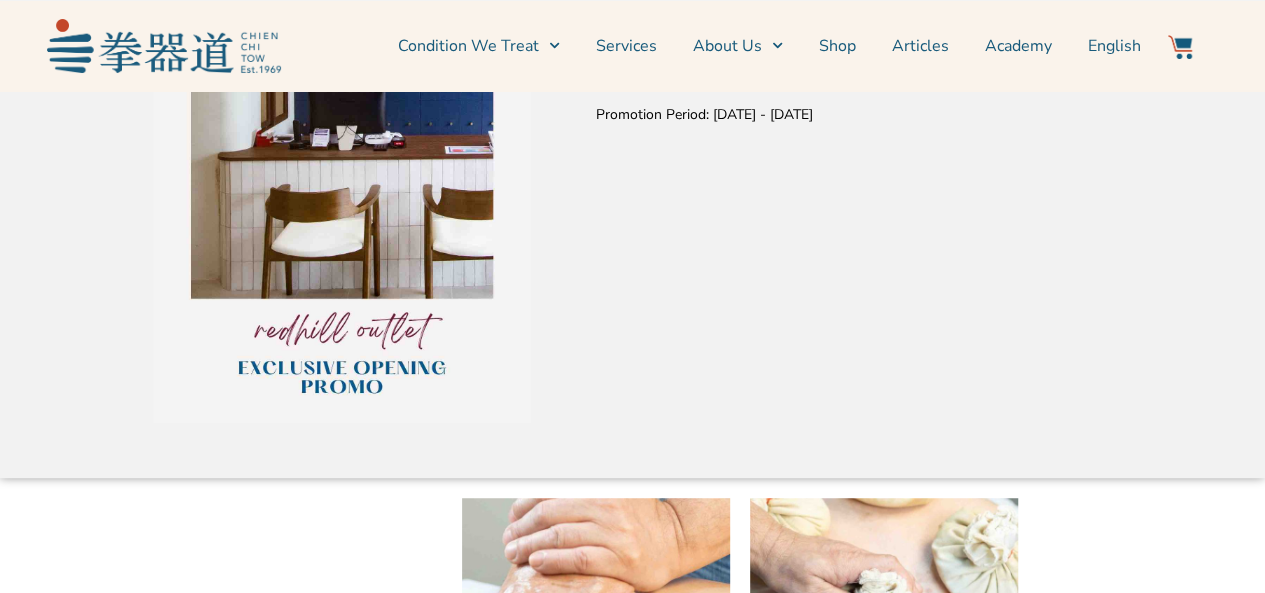 scroll, scrollTop: 300, scrollLeft: 0, axis: vertical 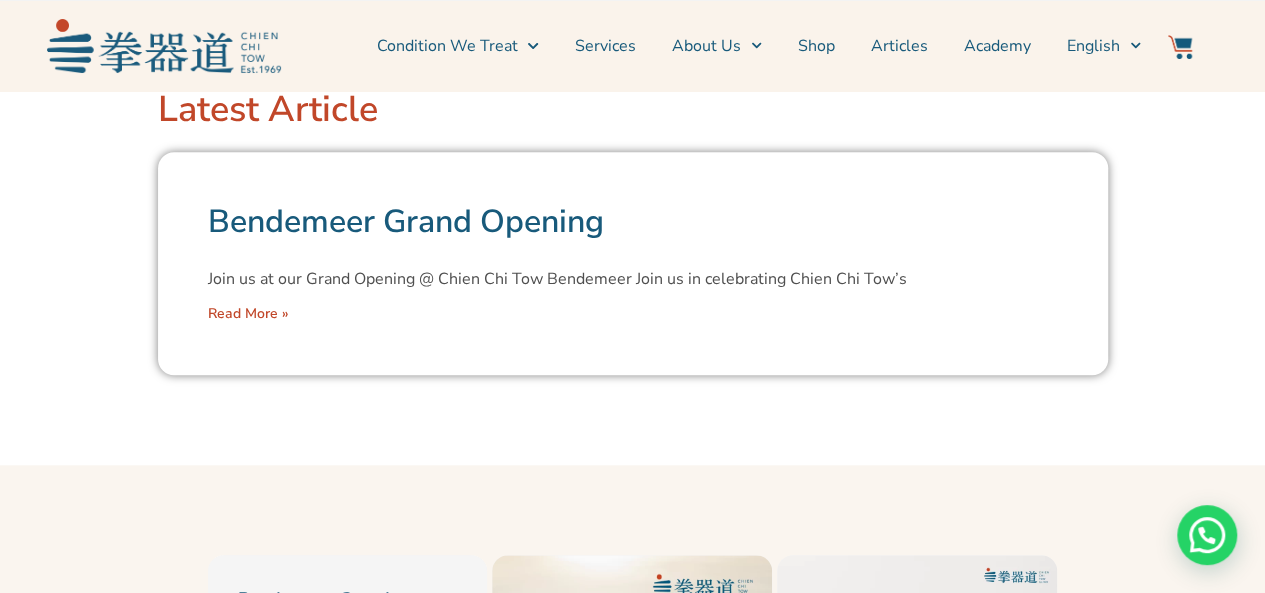click on "Bendemeer Grand Opening" at bounding box center [406, 221] 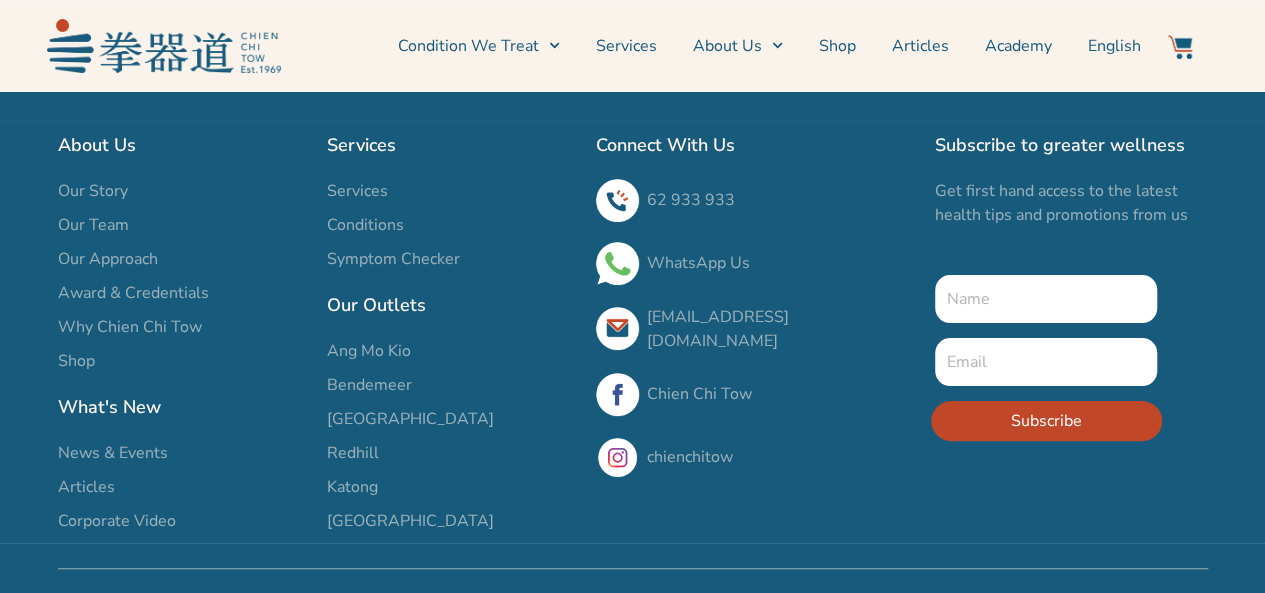 scroll, scrollTop: 0, scrollLeft: 0, axis: both 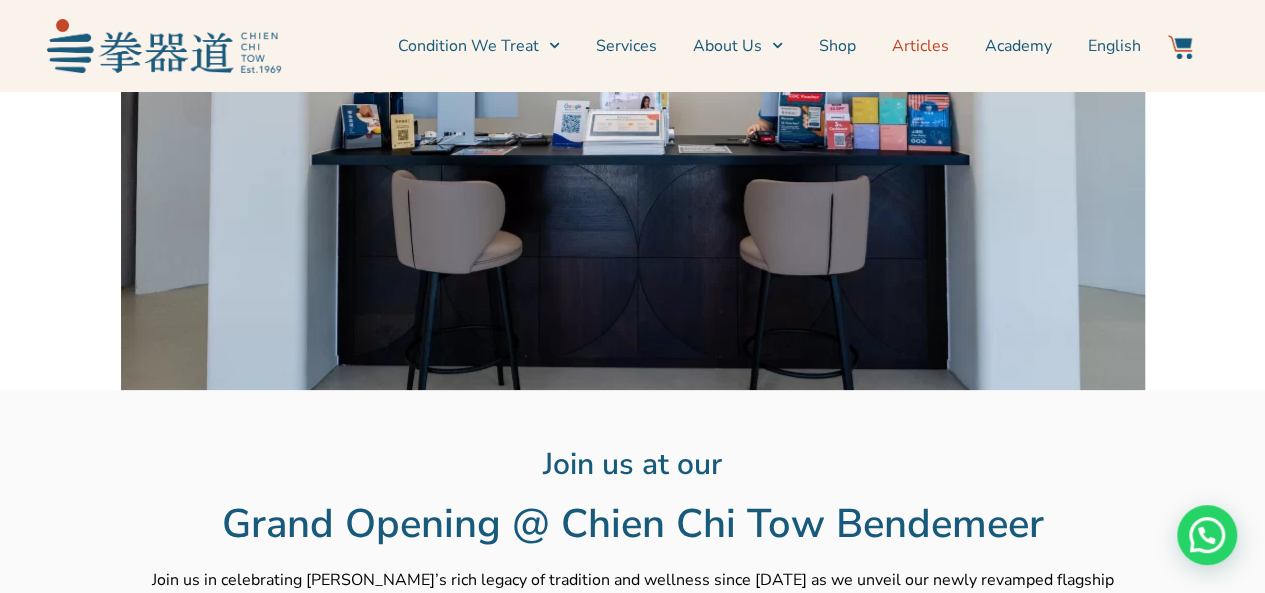 click on "Articles" 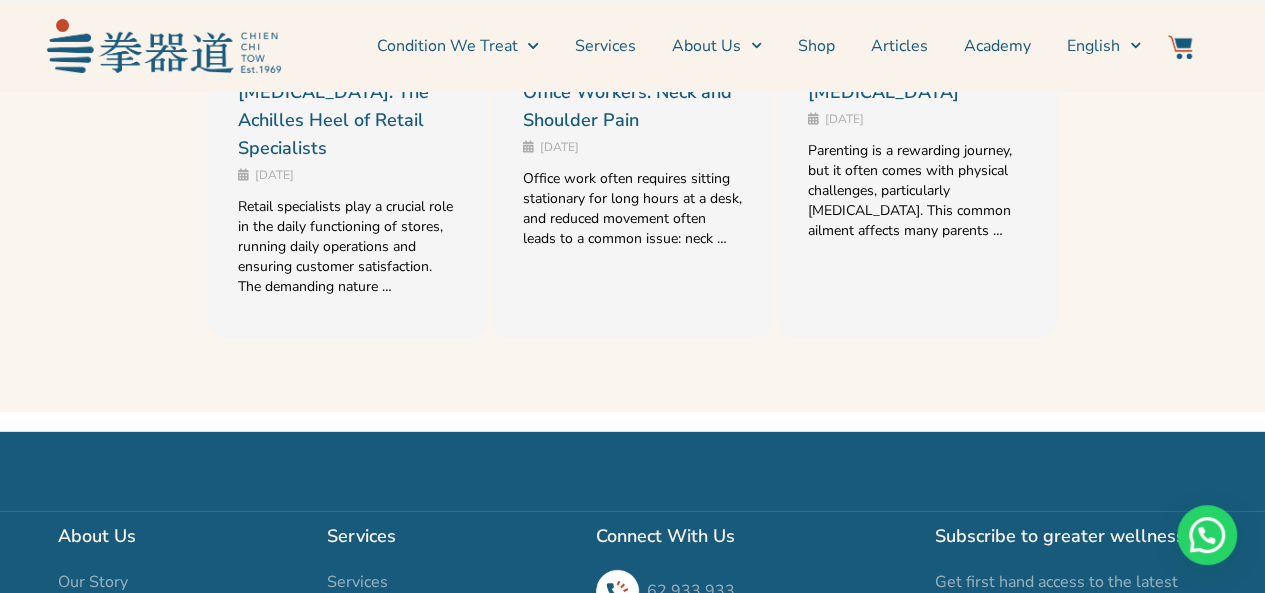 scroll, scrollTop: 2900, scrollLeft: 0, axis: vertical 